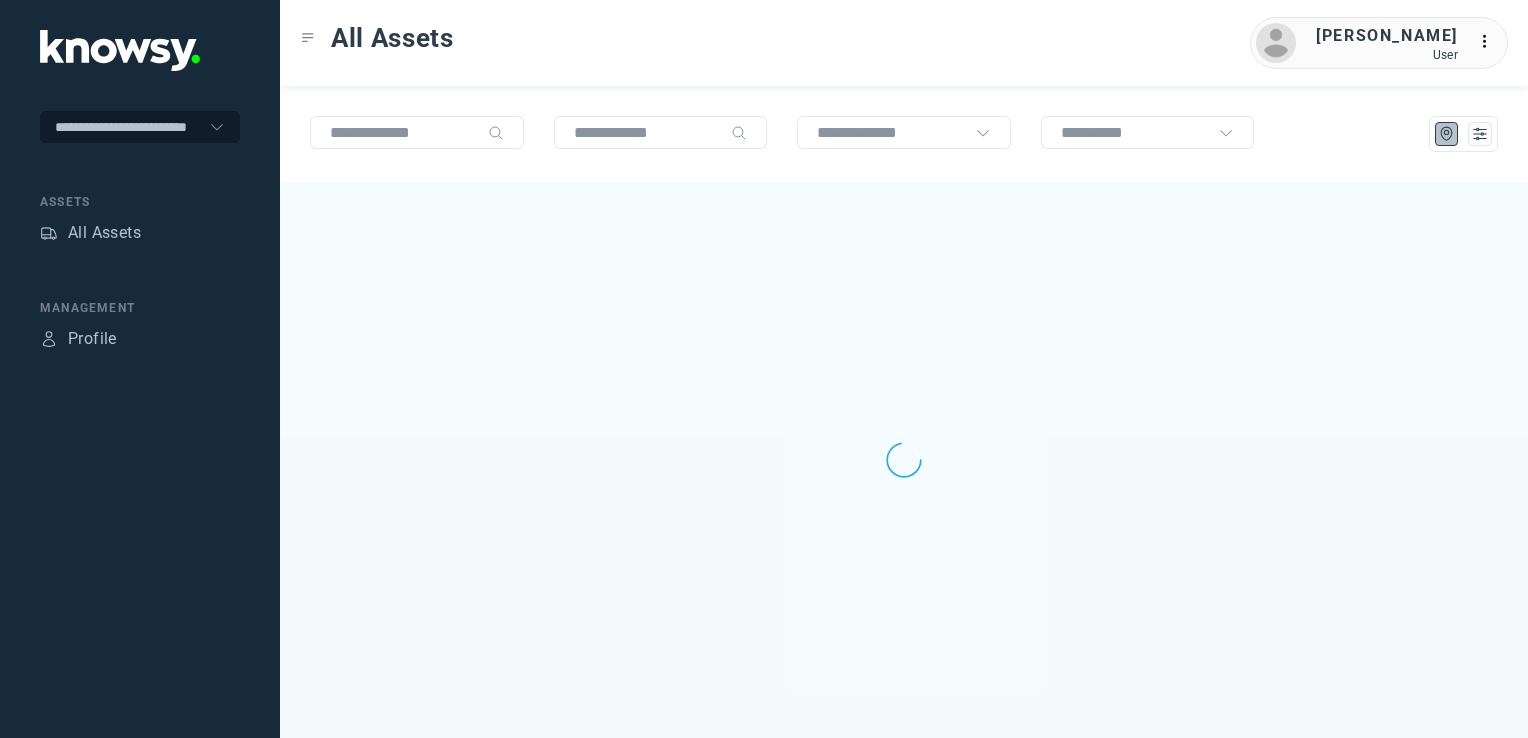 scroll, scrollTop: 0, scrollLeft: 0, axis: both 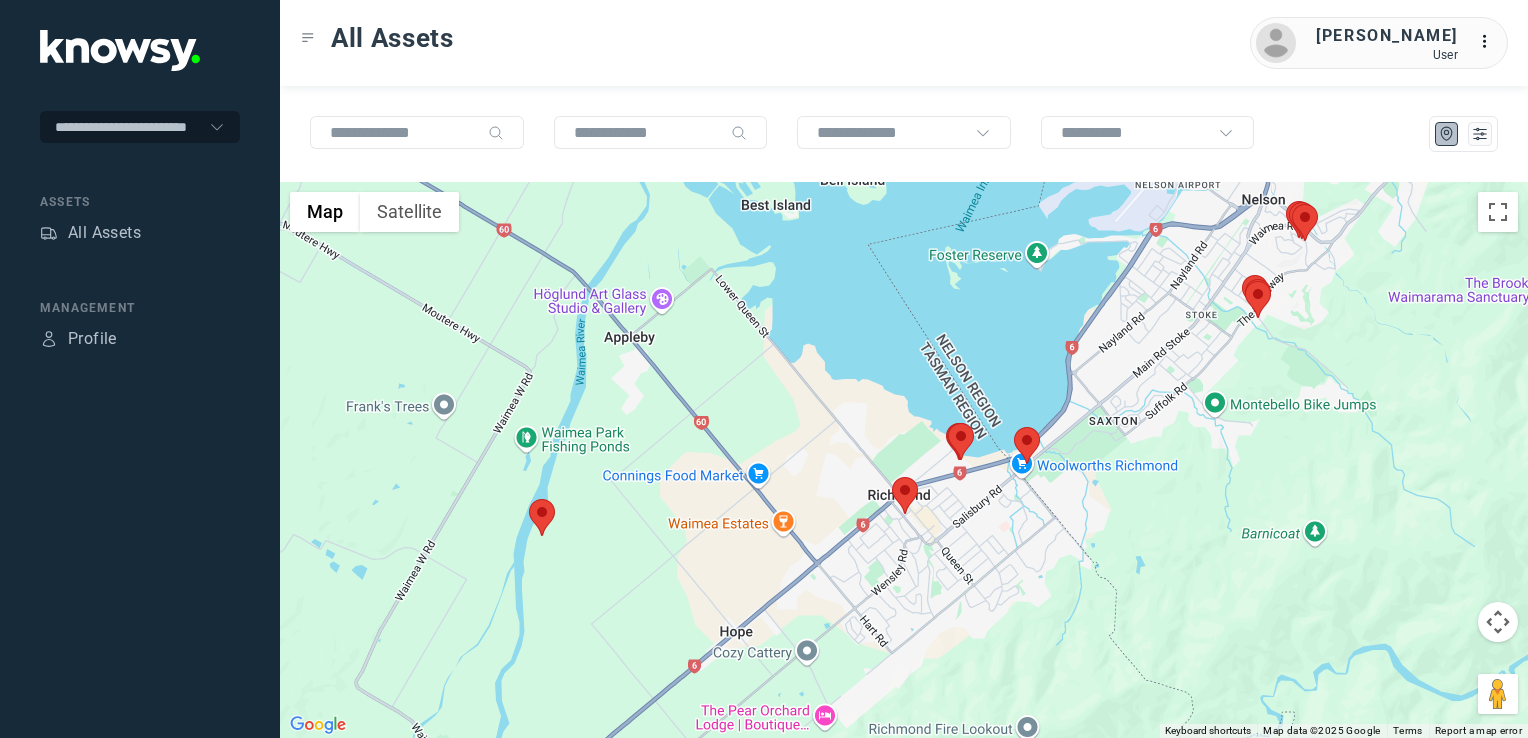 click 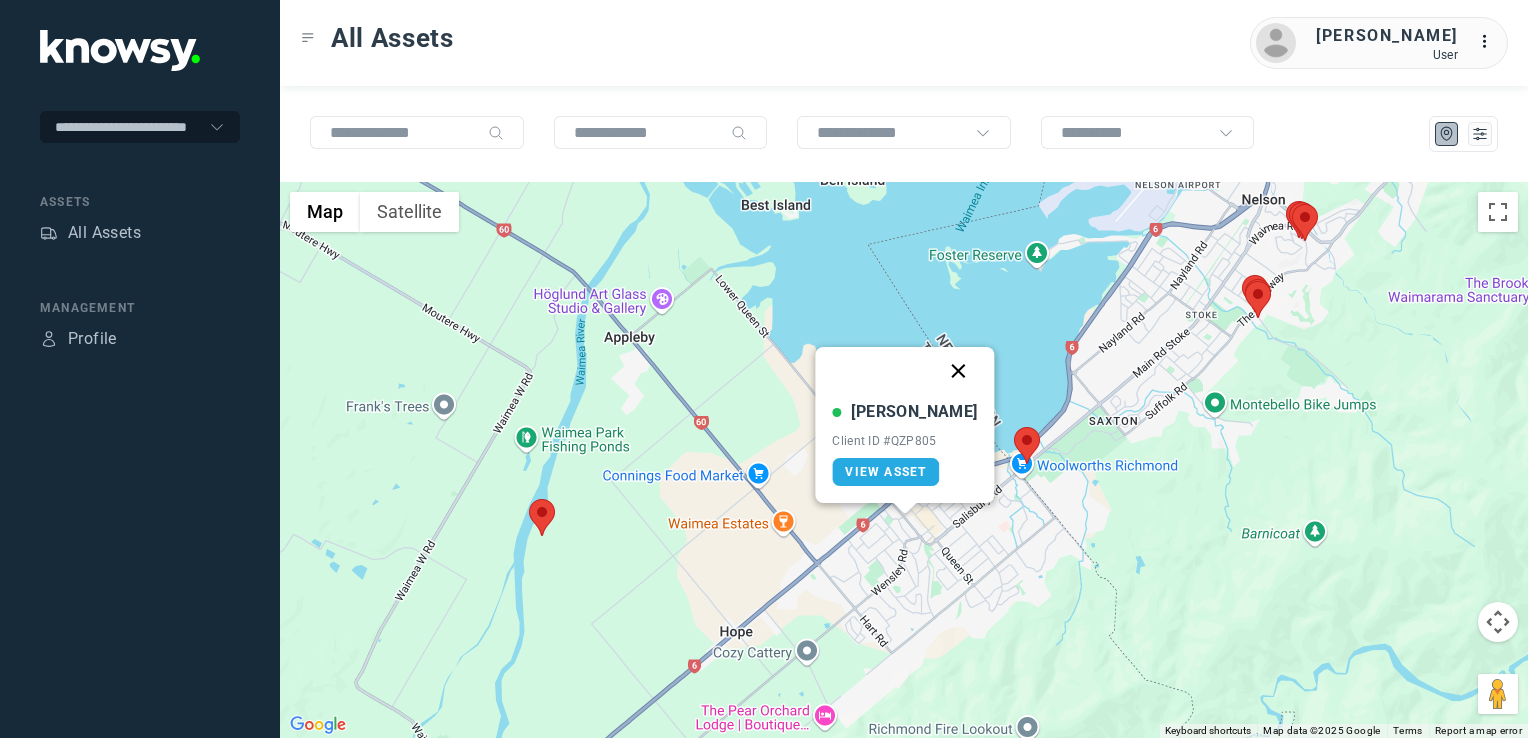 click 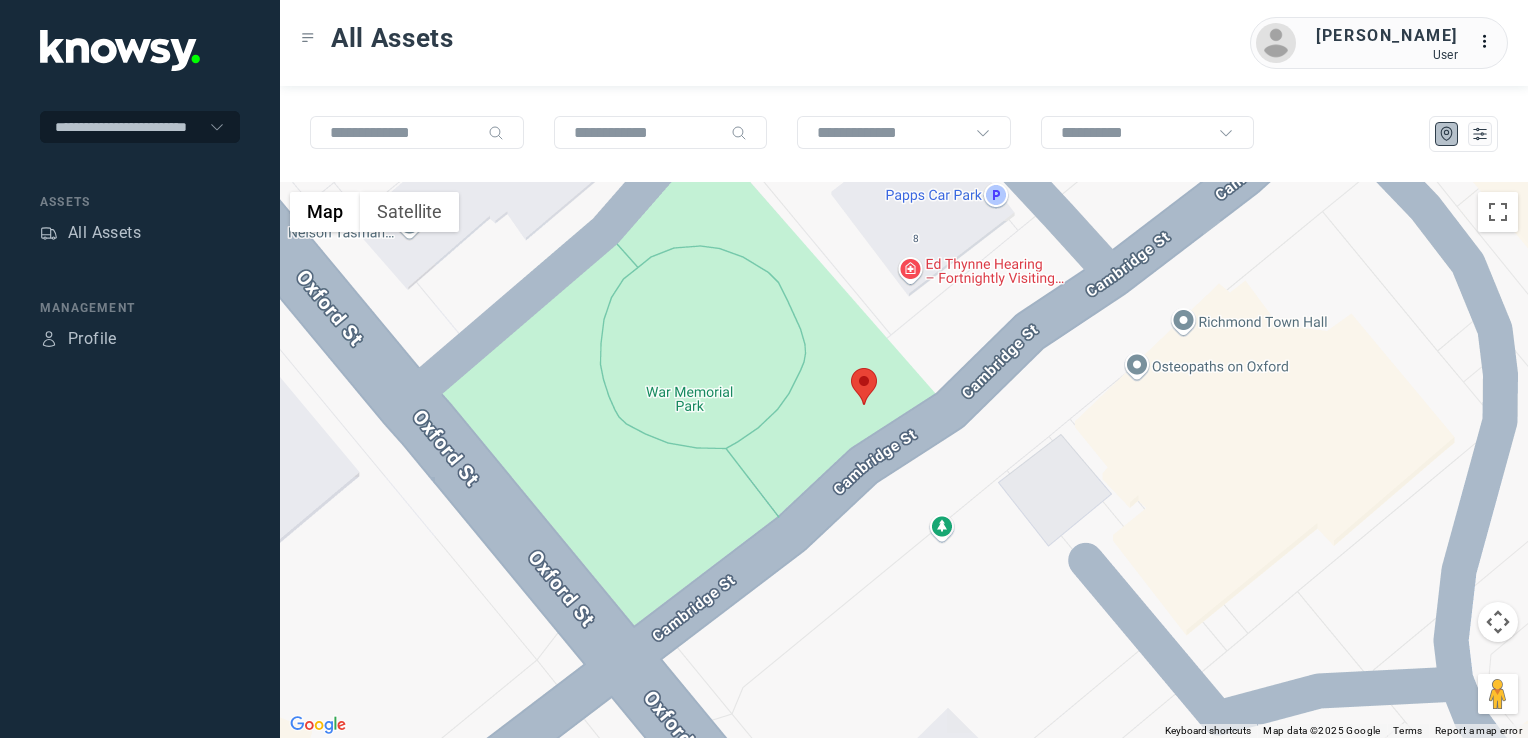 click 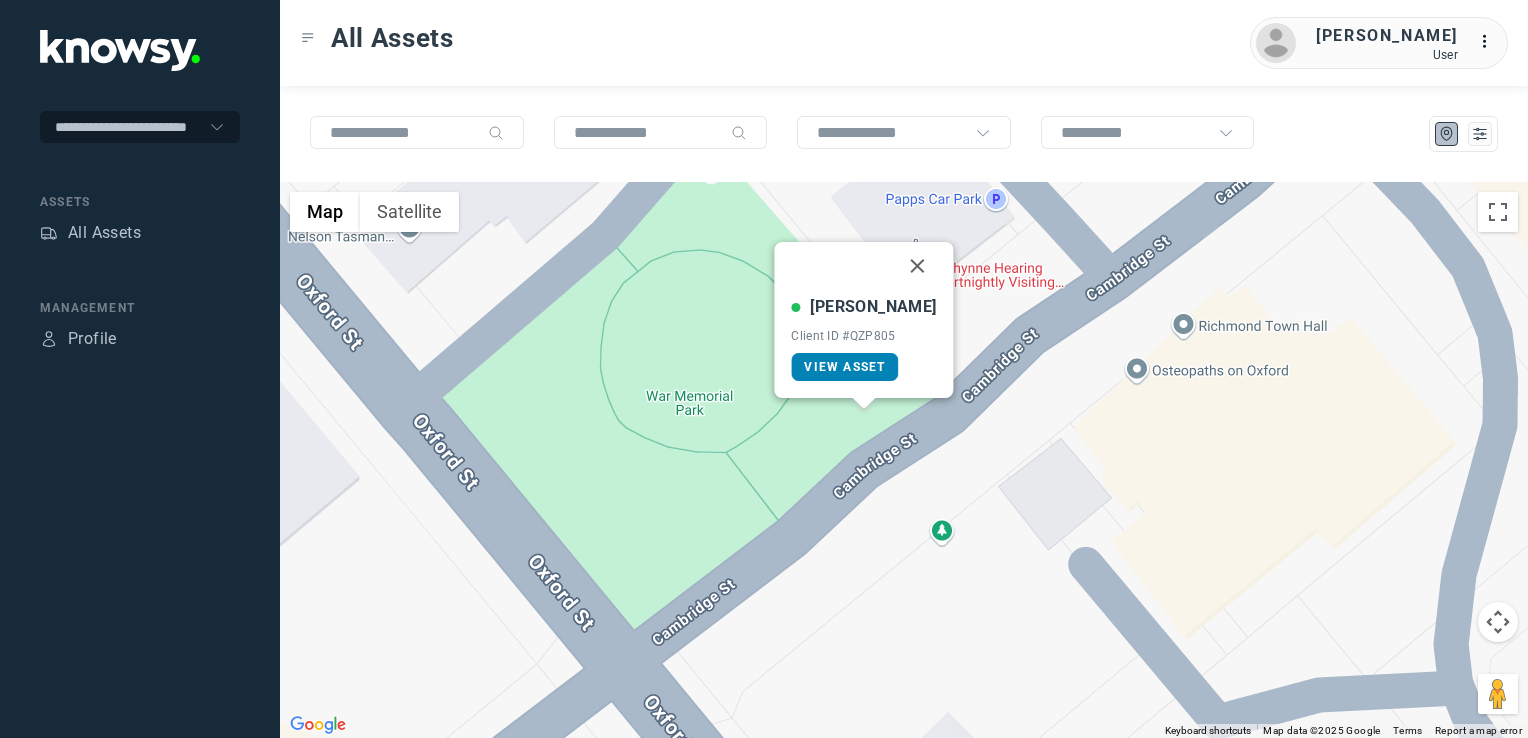 click on "View Asset" 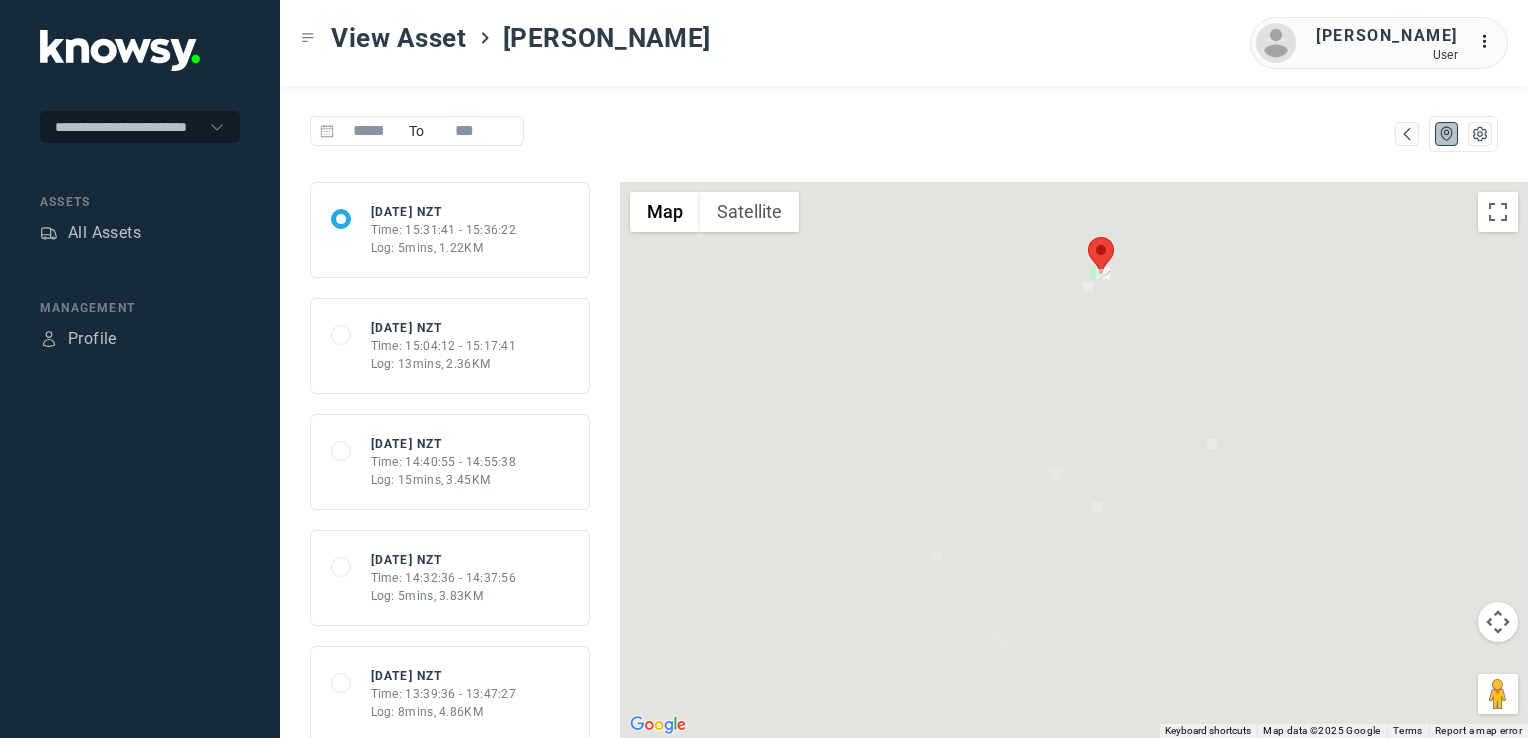 click on "Time: 15:04:12 - 15:17:41" 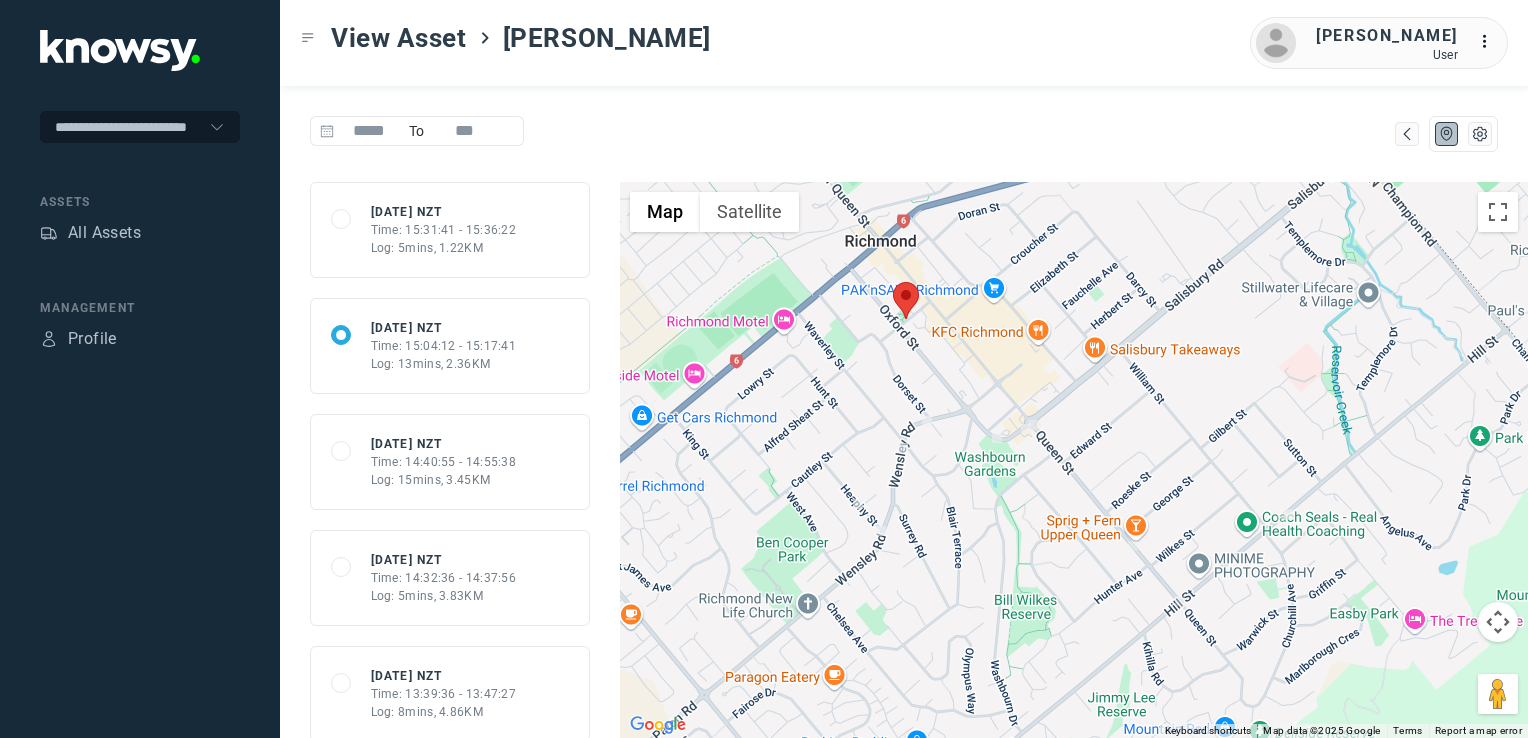 click on "Time: 14:40:55 - 14:55:38" 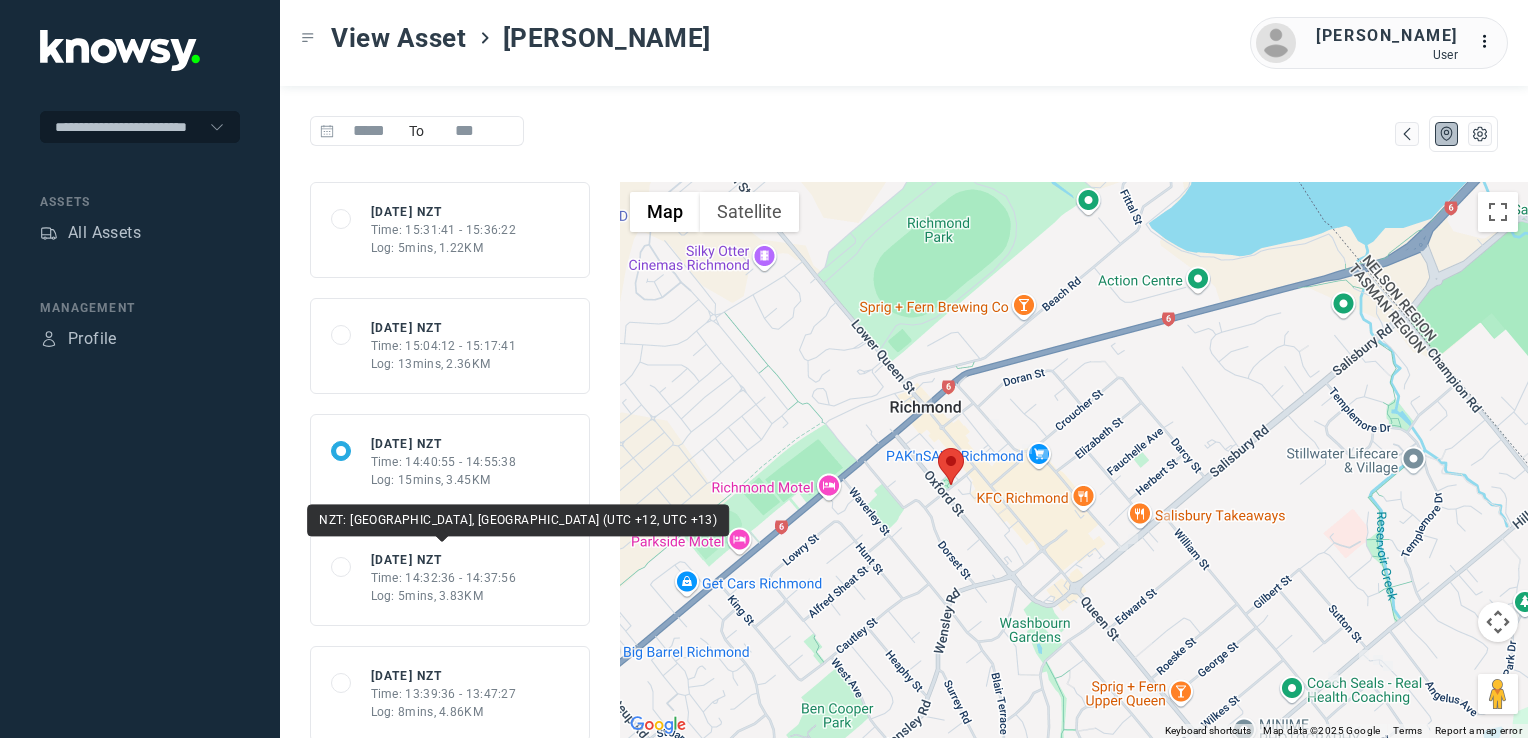 click on "Wed 2 Jul 25 NZT" 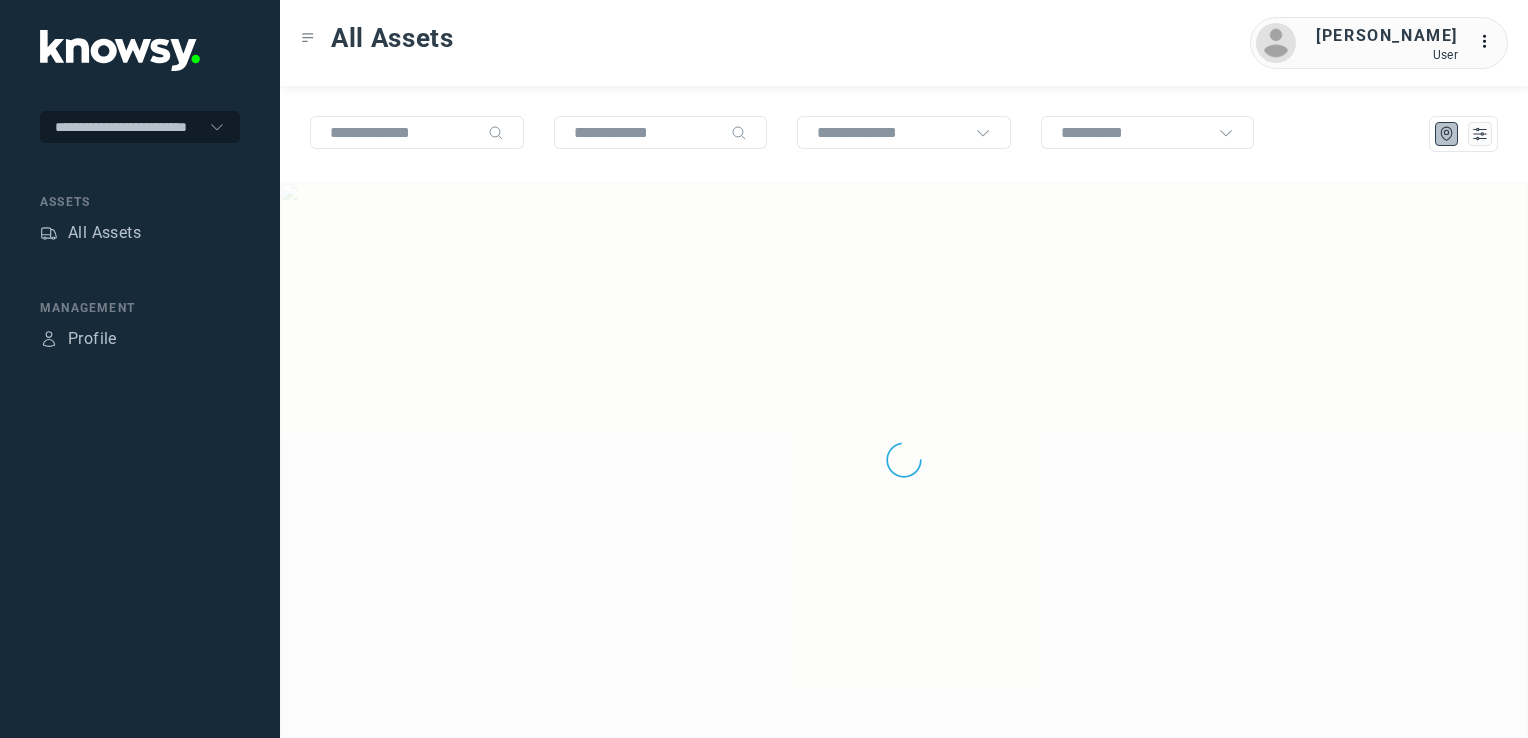 scroll, scrollTop: 0, scrollLeft: 0, axis: both 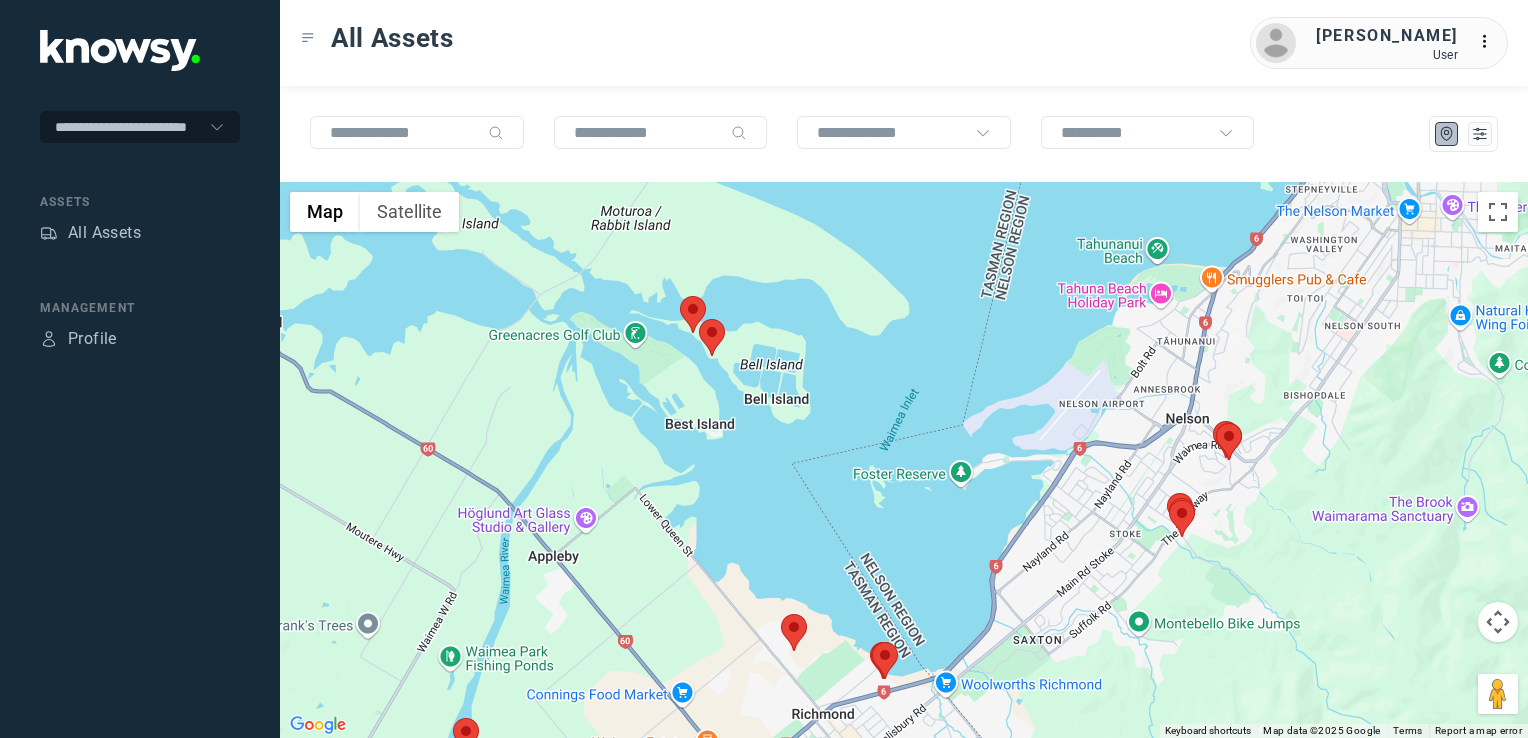 drag, startPoint x: 866, startPoint y: 458, endPoint x: 833, endPoint y: 469, distance: 34.785053 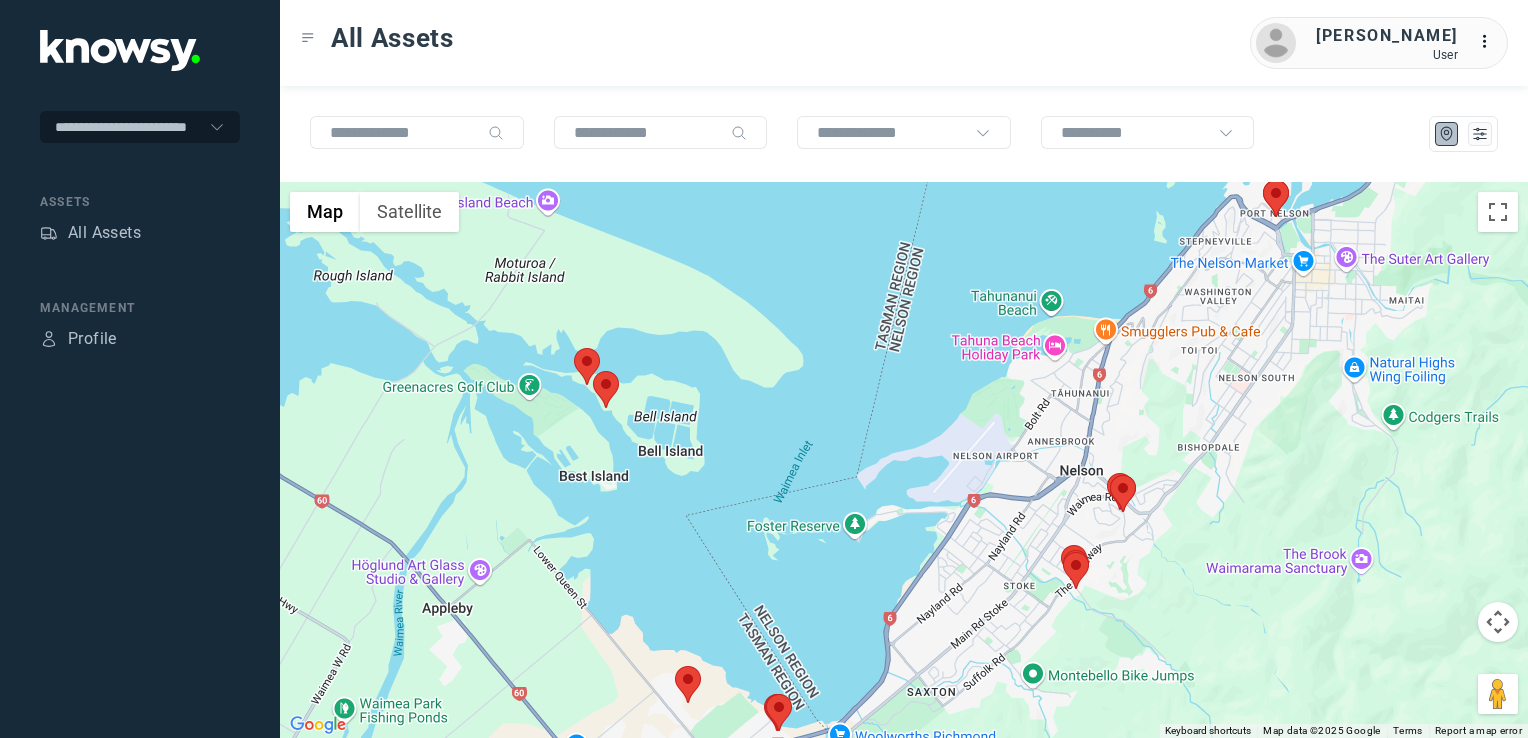 drag, startPoint x: 1173, startPoint y: 368, endPoint x: 1141, endPoint y: 440, distance: 78.79086 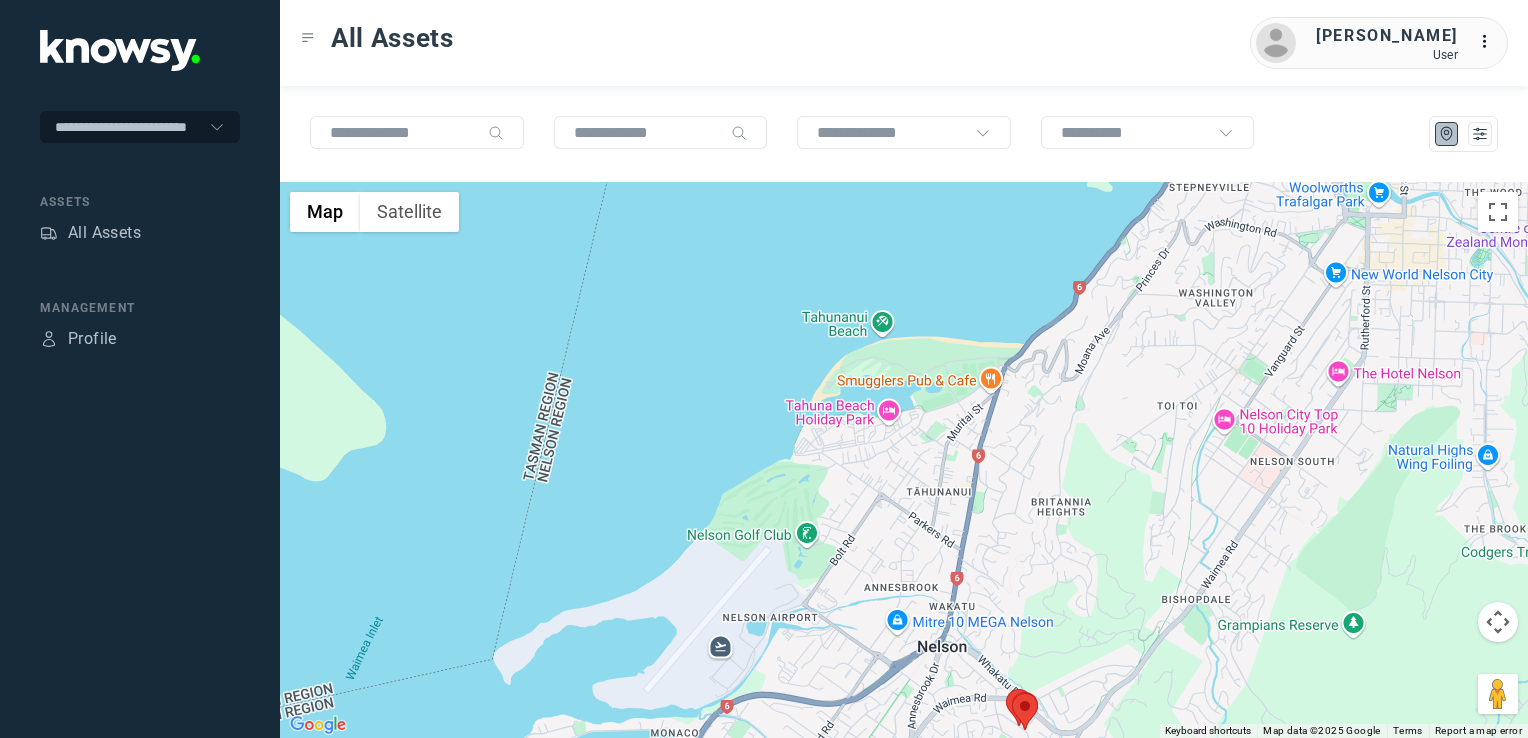 drag, startPoint x: 1048, startPoint y: 592, endPoint x: 1080, endPoint y: 498, distance: 99.29753 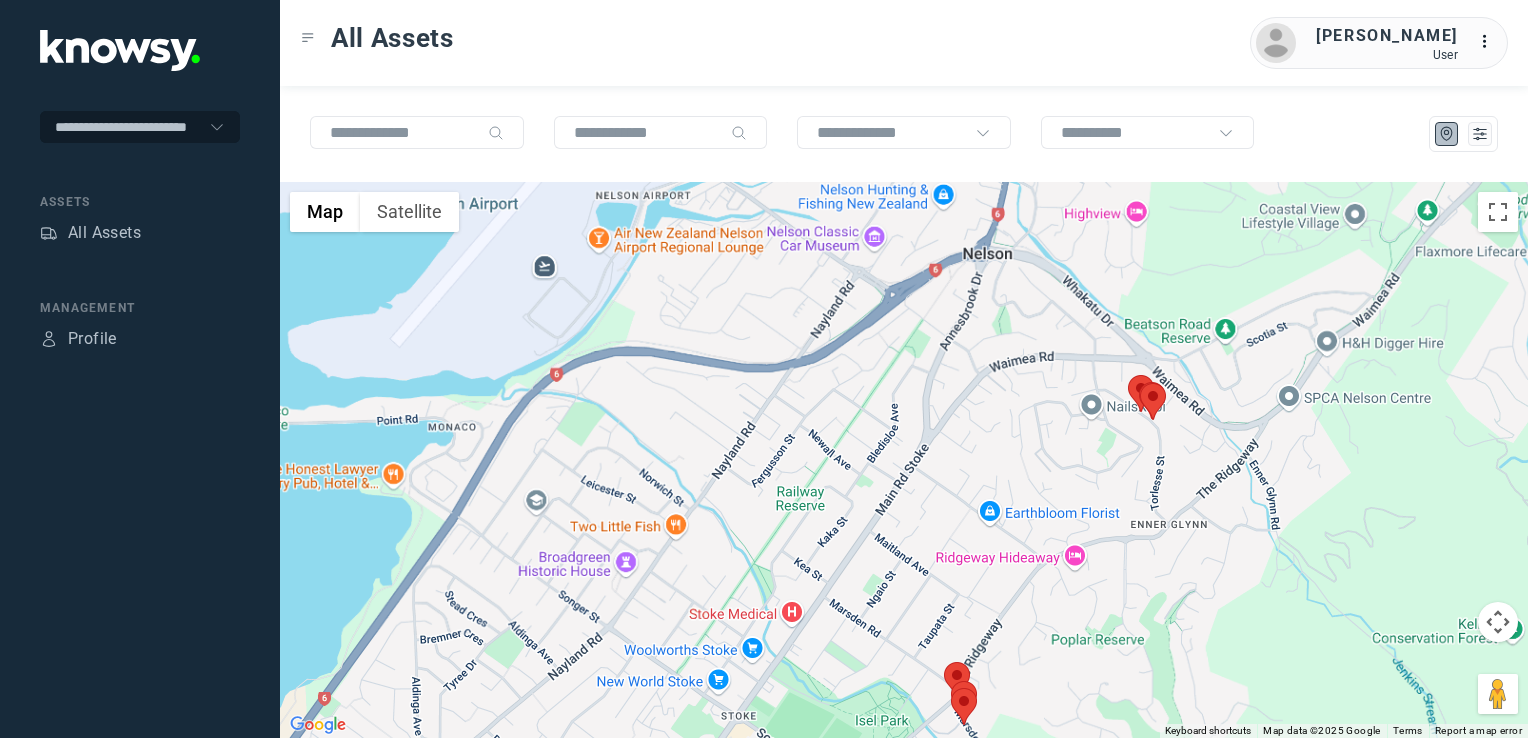 drag, startPoint x: 1076, startPoint y: 592, endPoint x: 1146, endPoint y: 384, distance: 219.46298 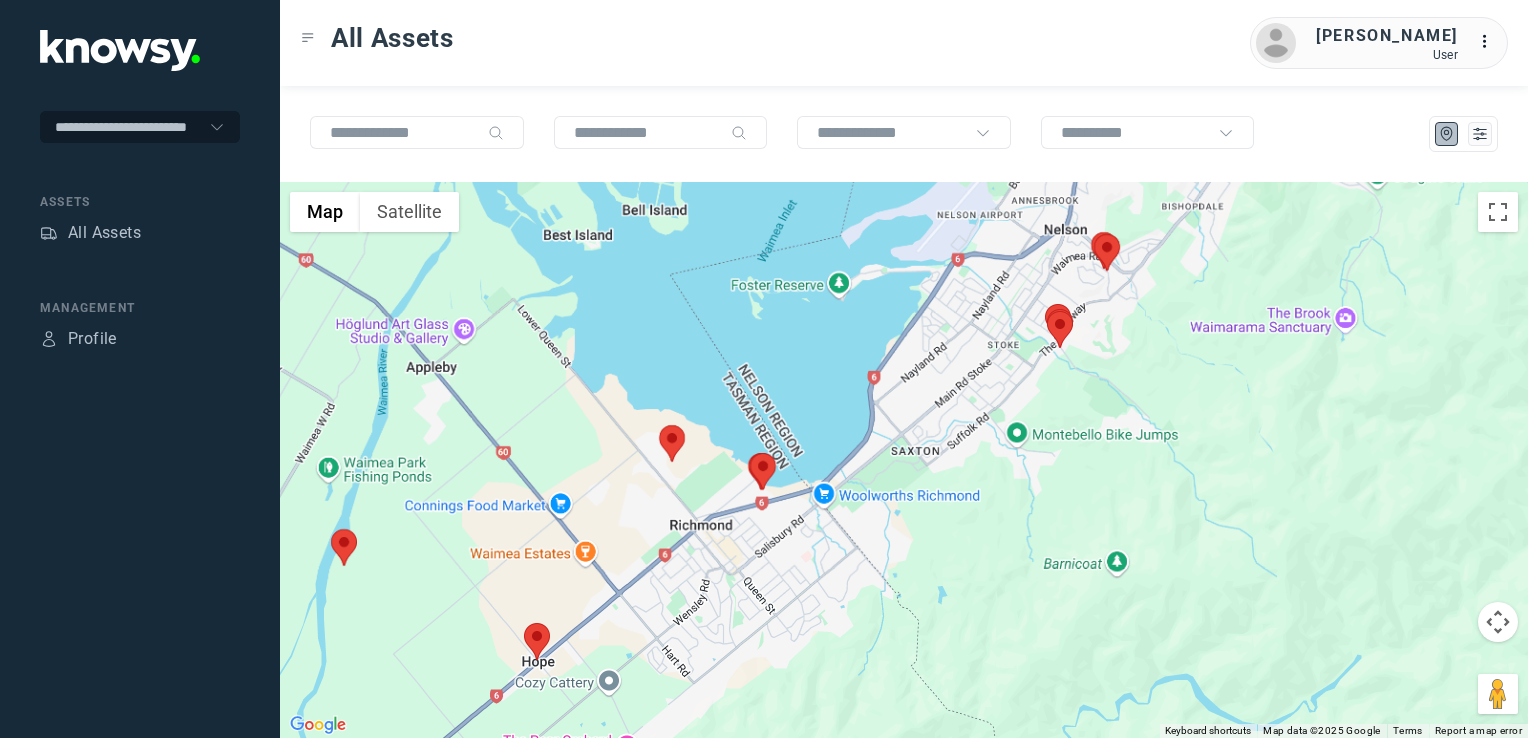 drag, startPoint x: 904, startPoint y: 522, endPoint x: 979, endPoint y: 472, distance: 90.13878 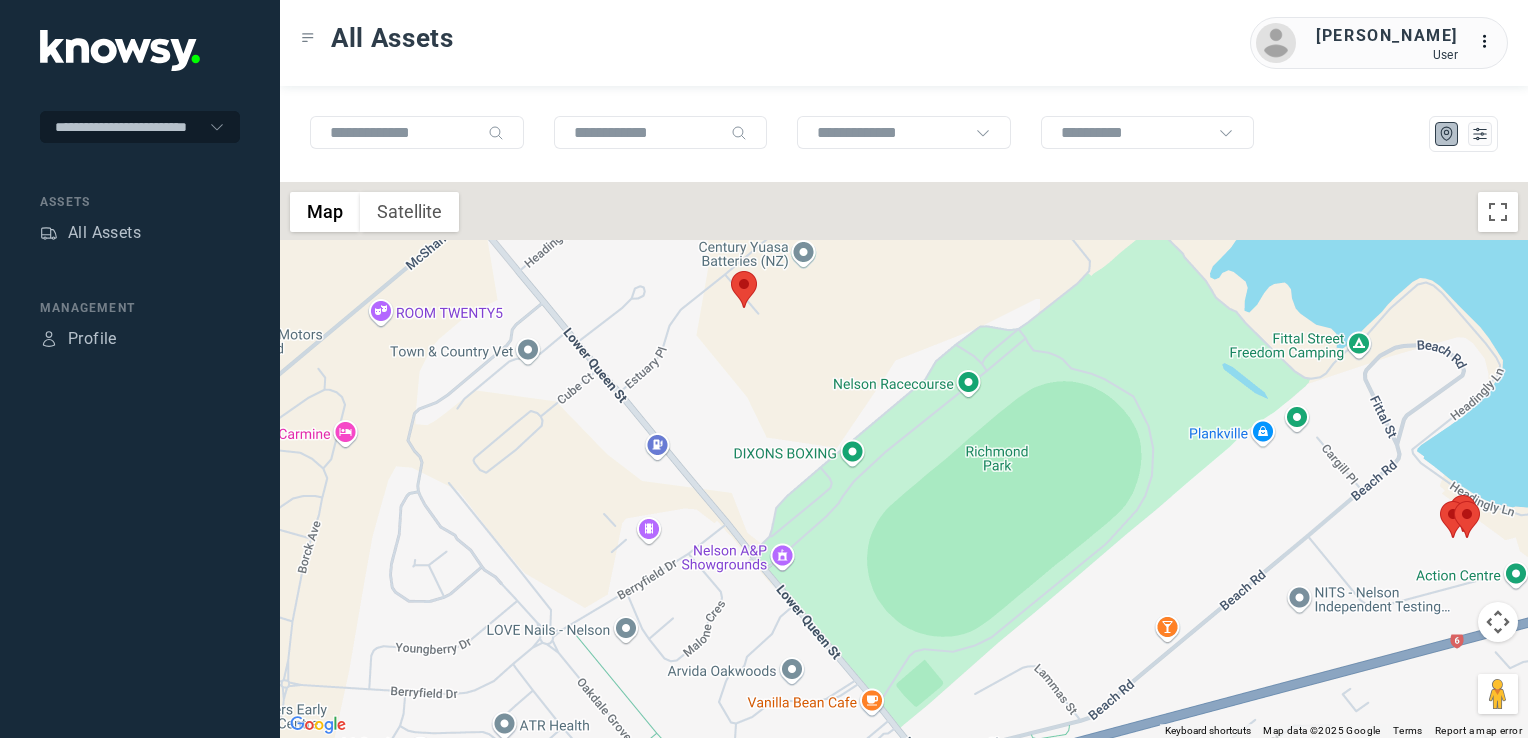 click on "To navigate, press the arrow keys." 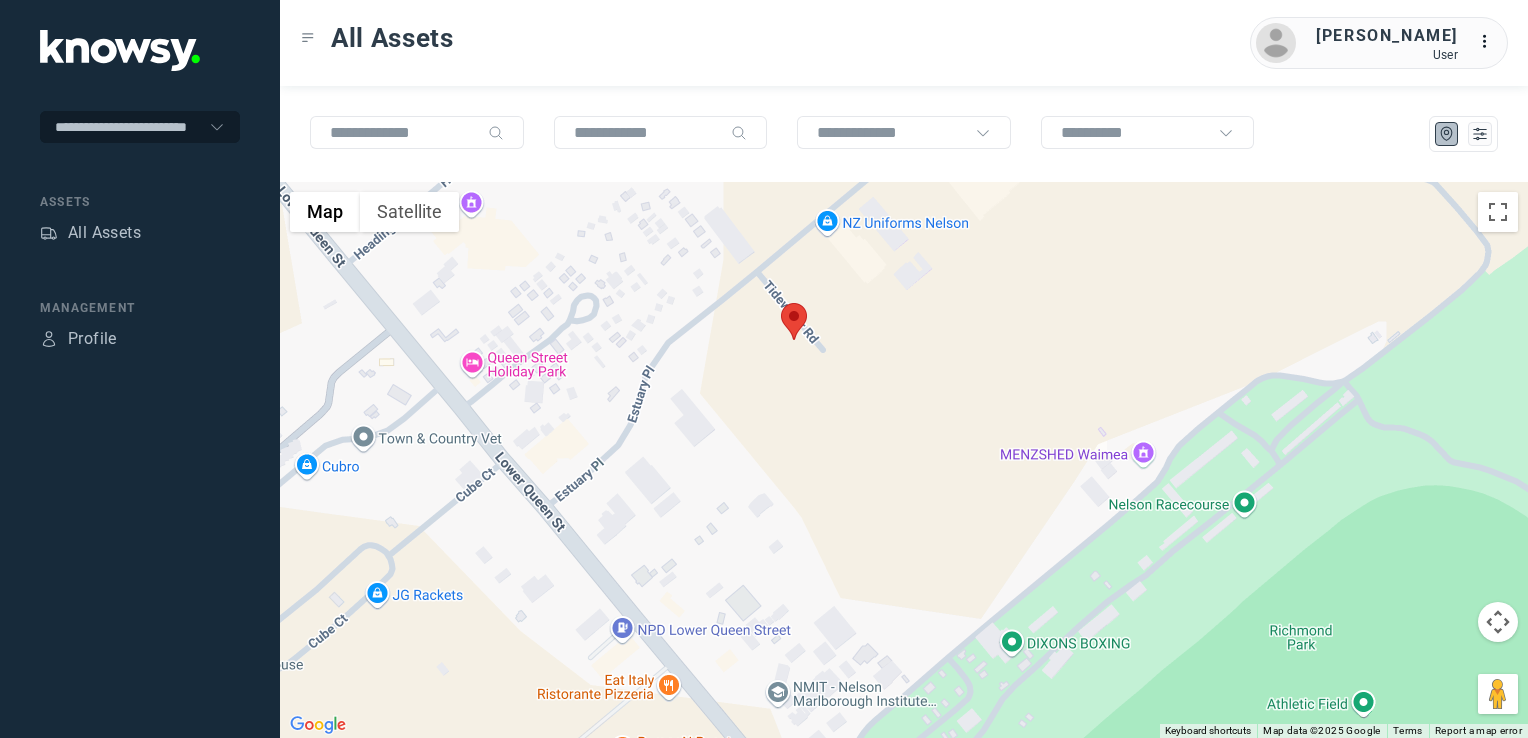 click 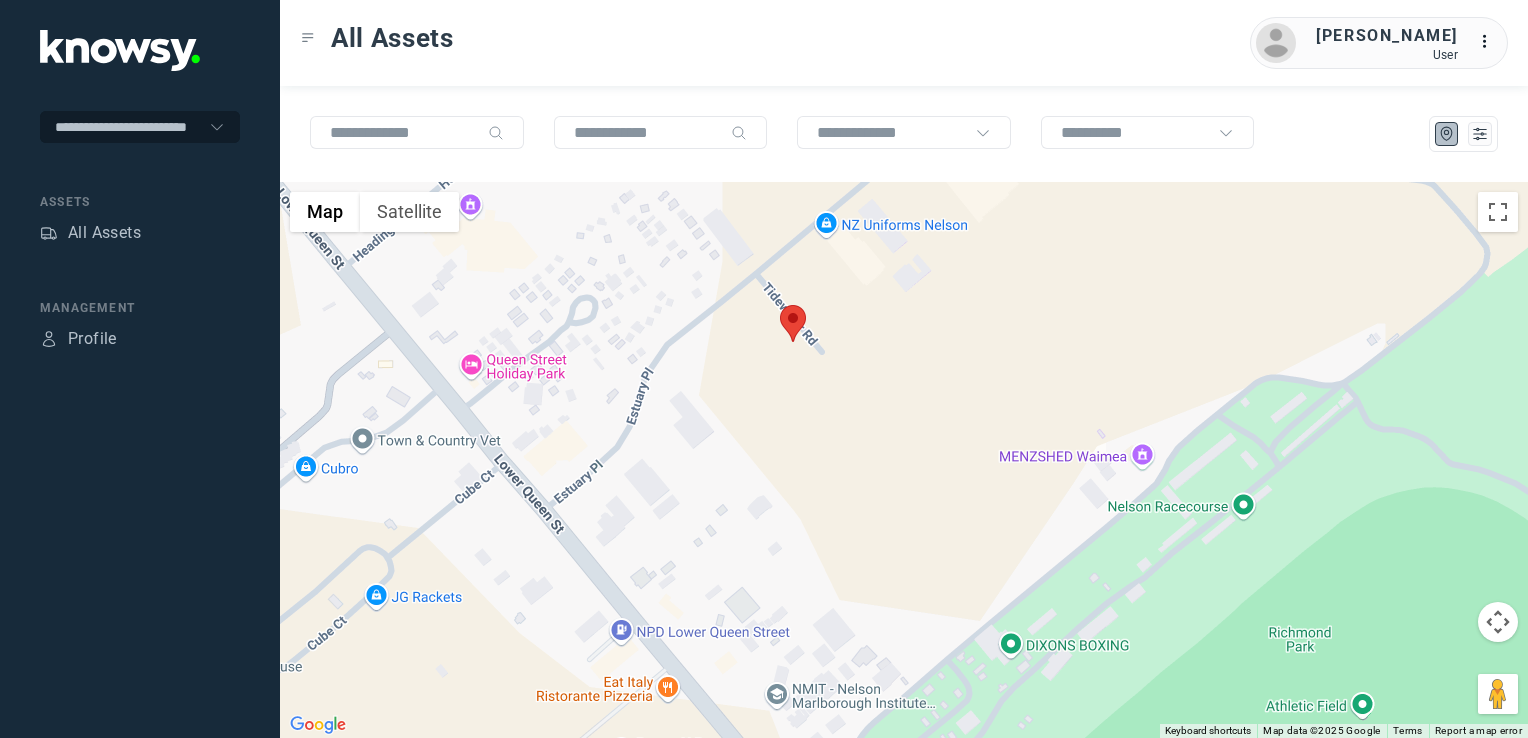 click 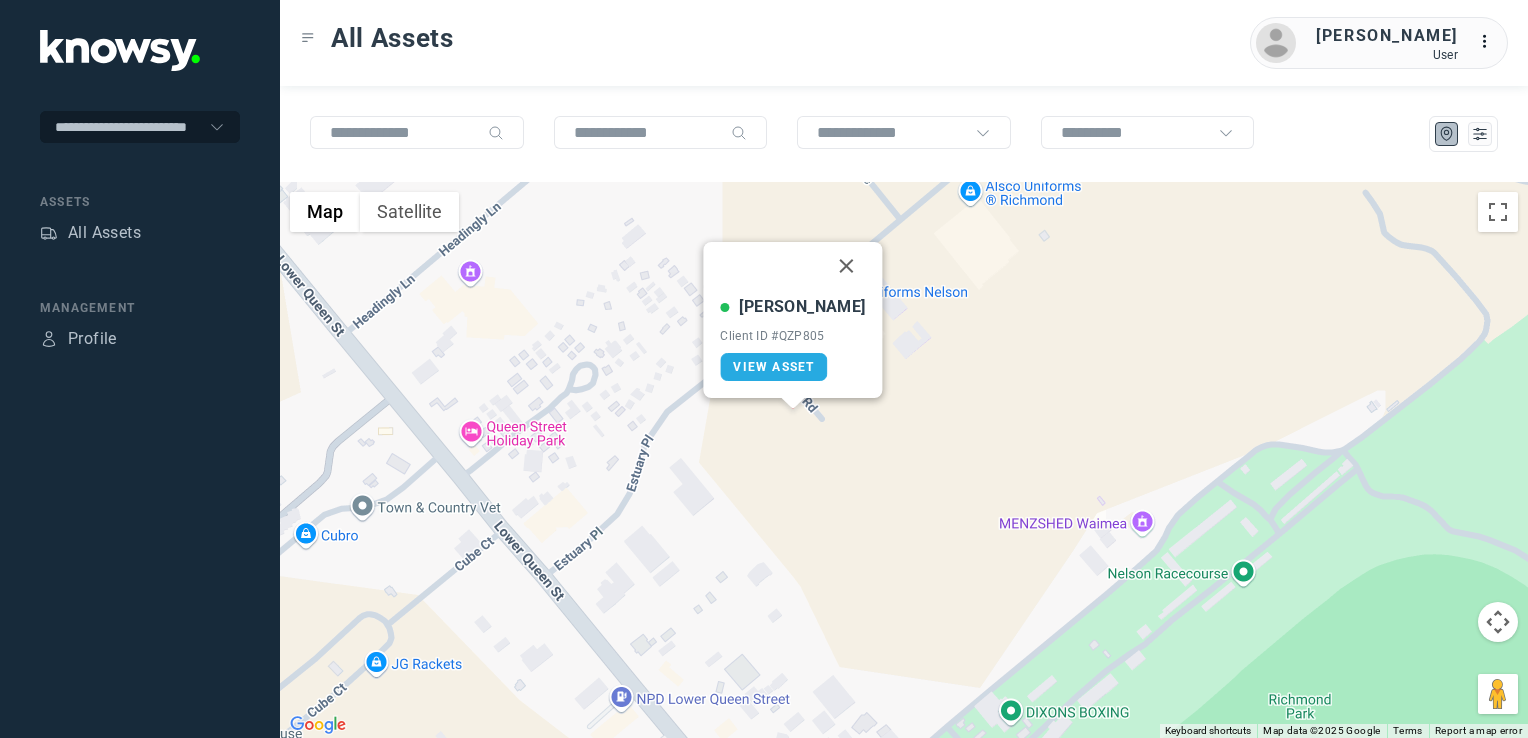 drag, startPoint x: 826, startPoint y: 260, endPoint x: 838, endPoint y: 288, distance: 30.463093 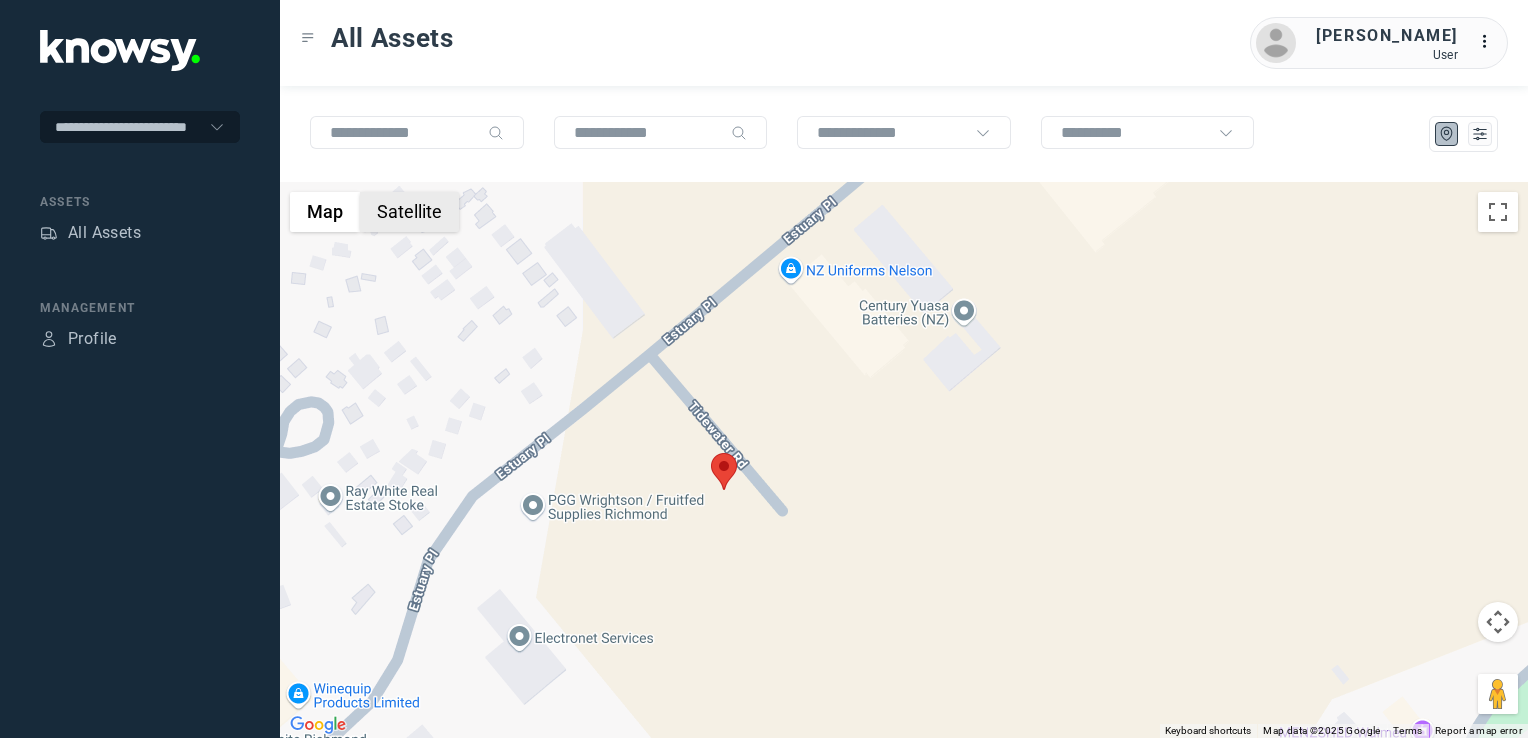 click on "Satellite" 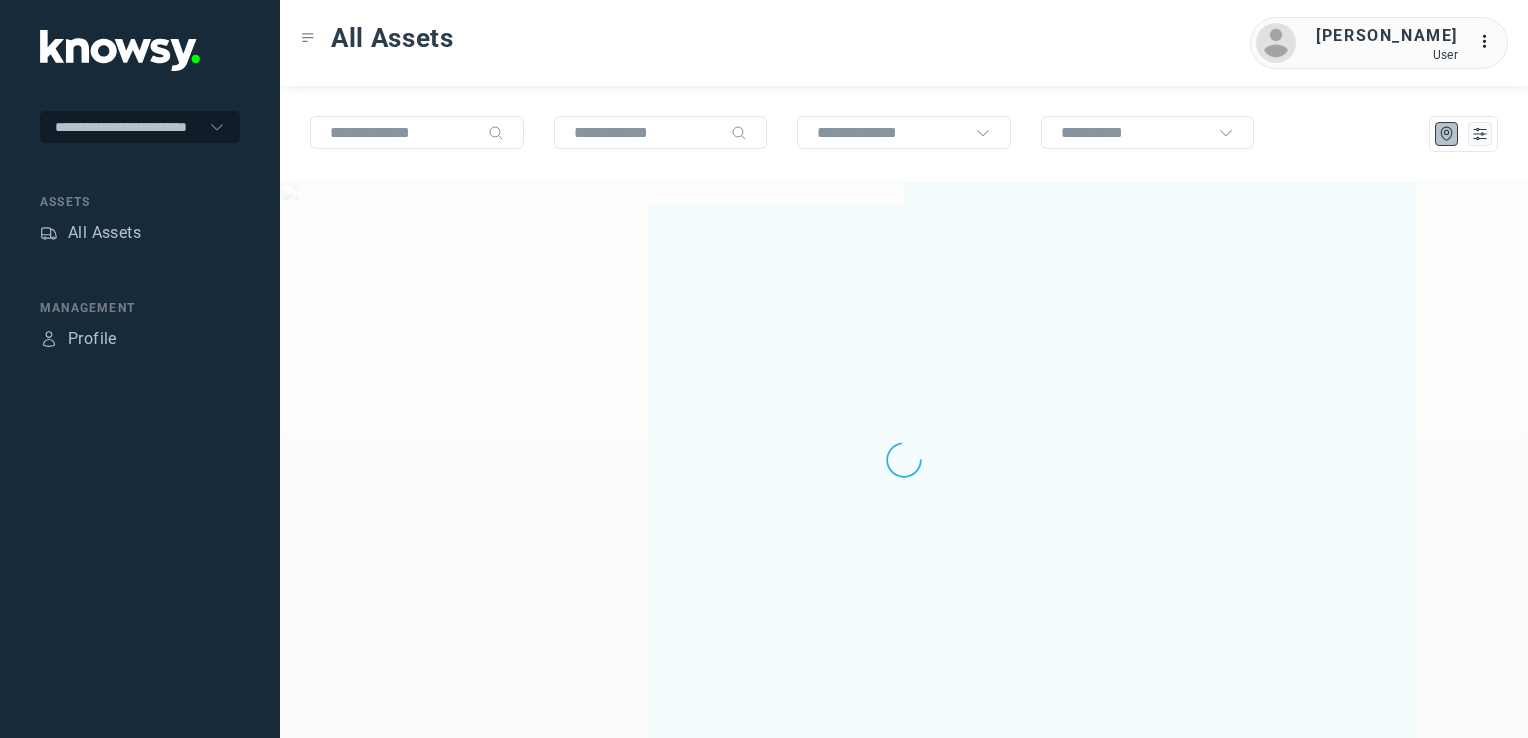 scroll, scrollTop: 0, scrollLeft: 0, axis: both 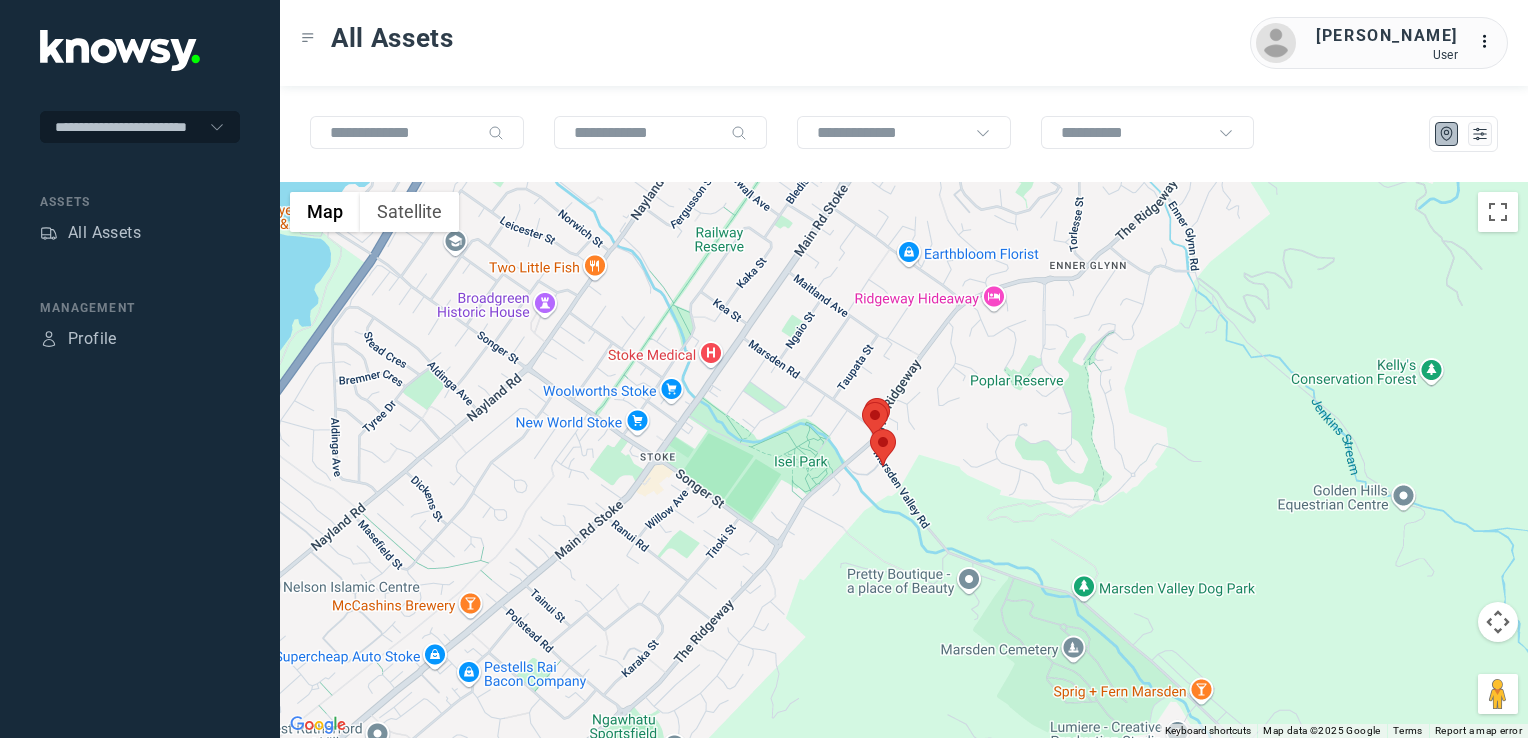 drag, startPoint x: 982, startPoint y: 551, endPoint x: 977, endPoint y: 564, distance: 13.928389 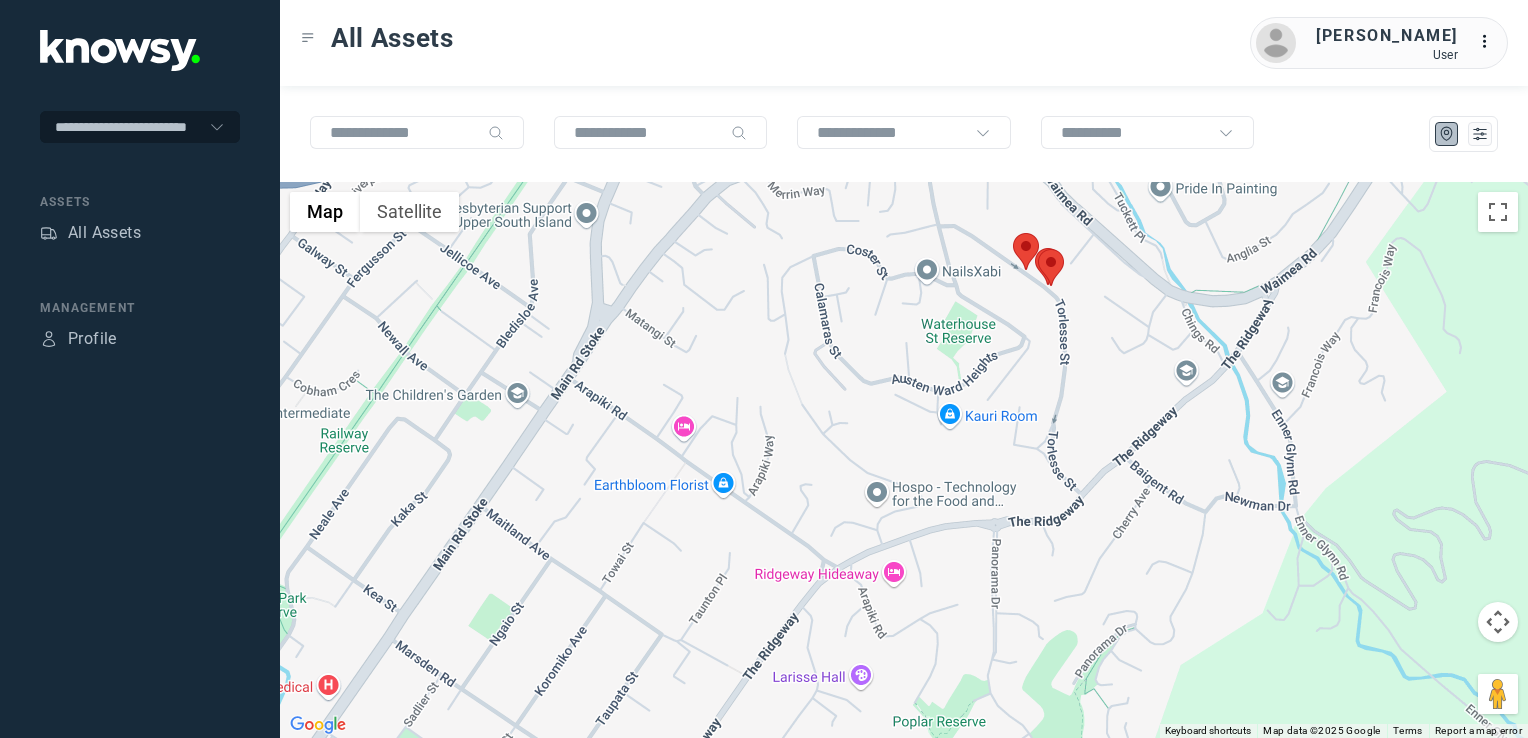 drag, startPoint x: 1021, startPoint y: 412, endPoint x: 1008, endPoint y: 460, distance: 49.729267 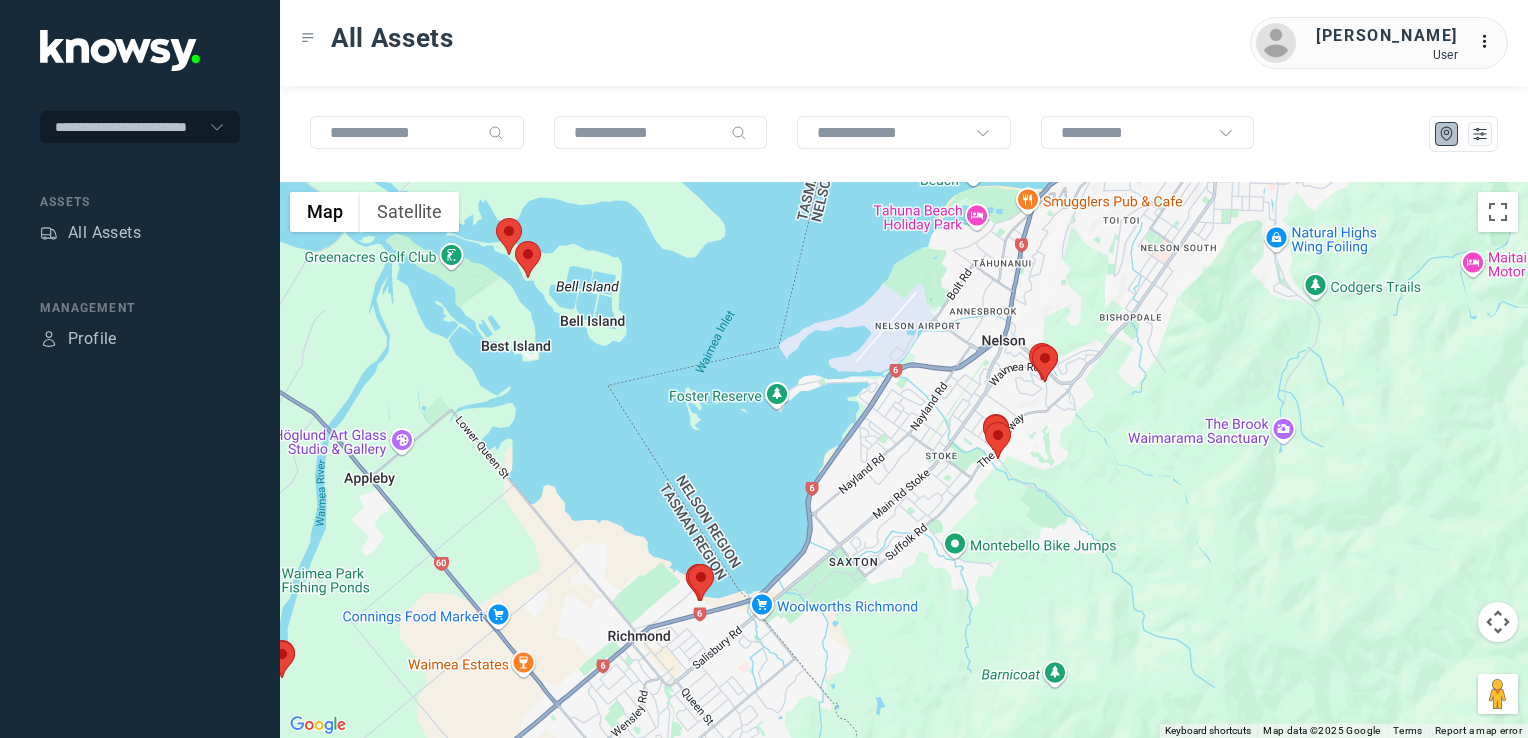drag, startPoint x: 1180, startPoint y: 422, endPoint x: 1115, endPoint y: 362, distance: 88.45903 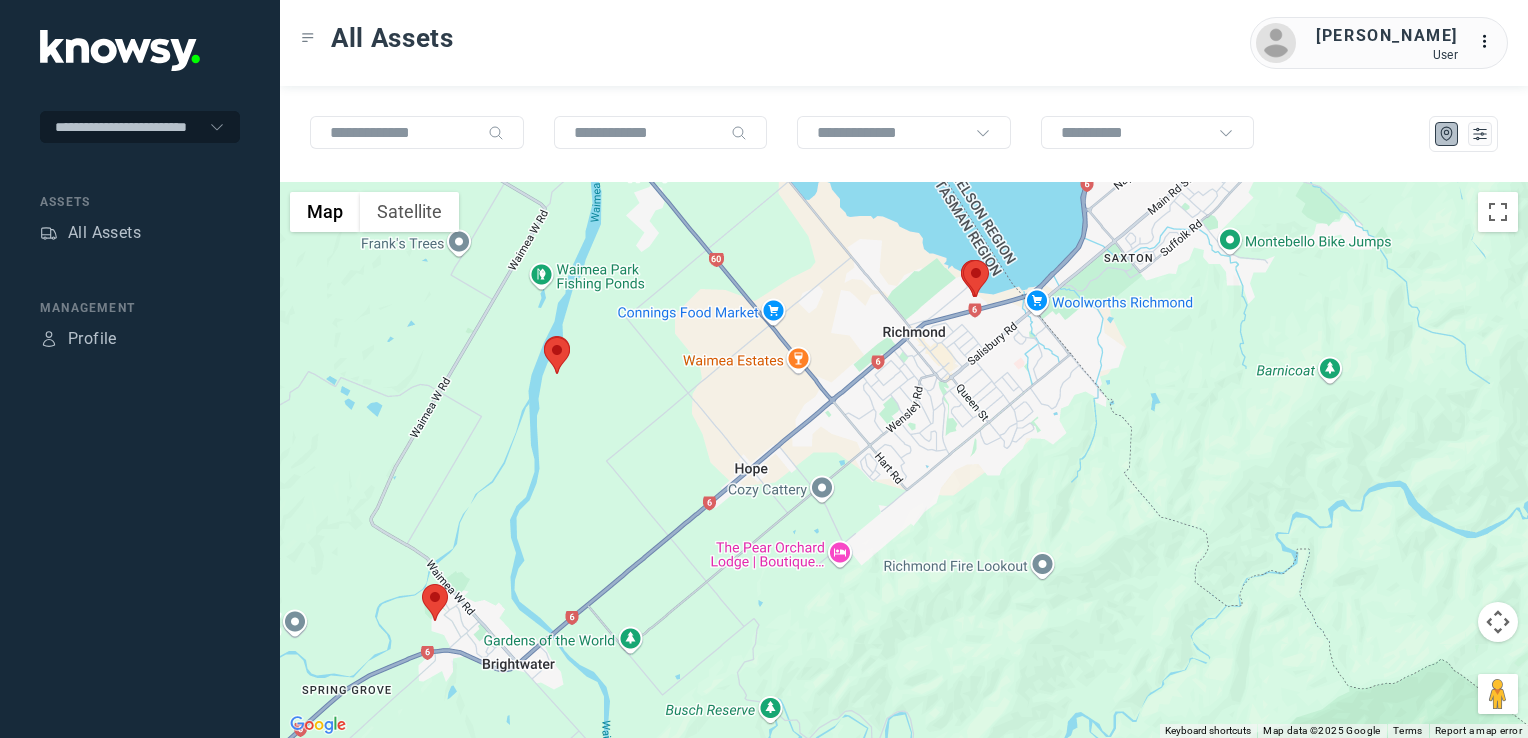 drag, startPoint x: 993, startPoint y: 444, endPoint x: 1080, endPoint y: 582, distance: 163.13492 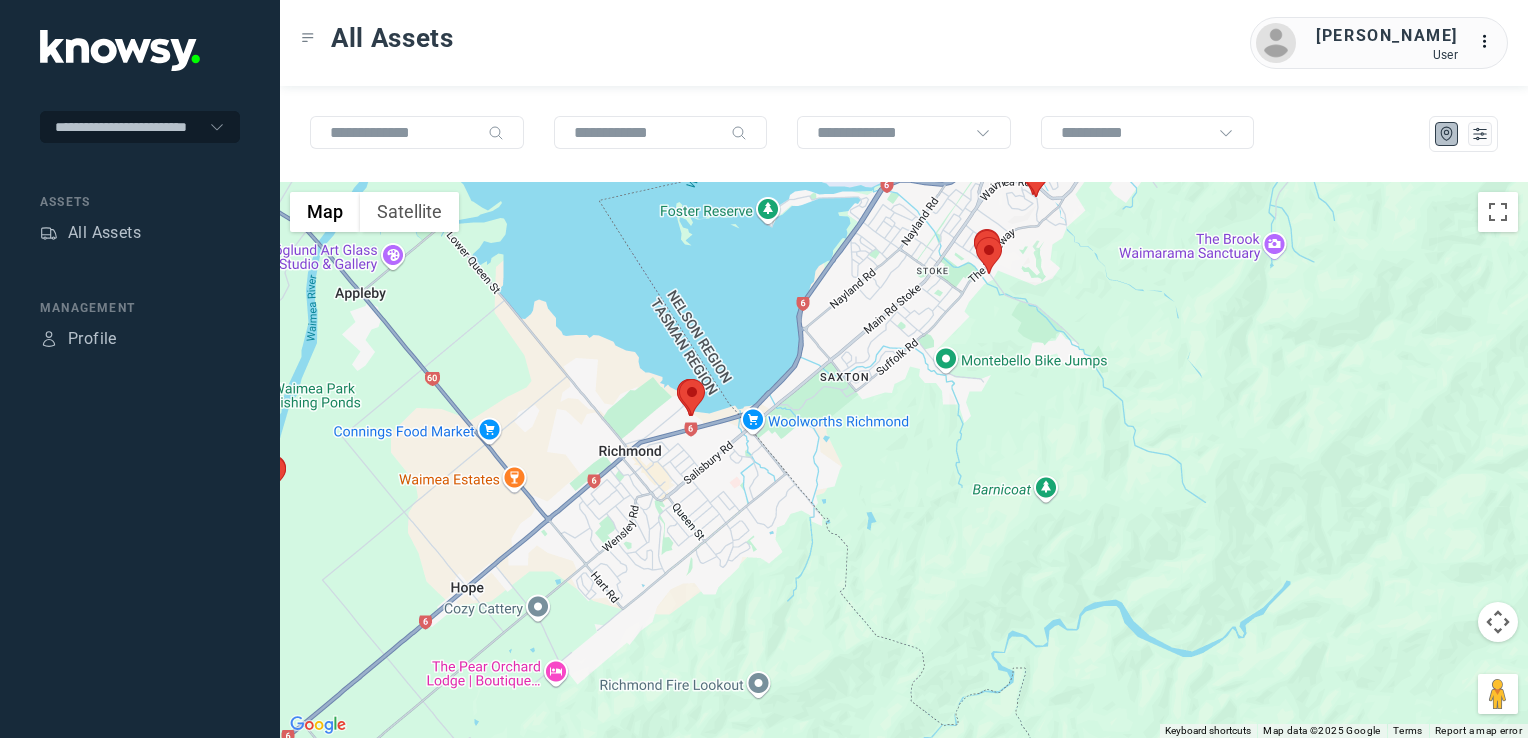 click on "To navigate, press the arrow keys." 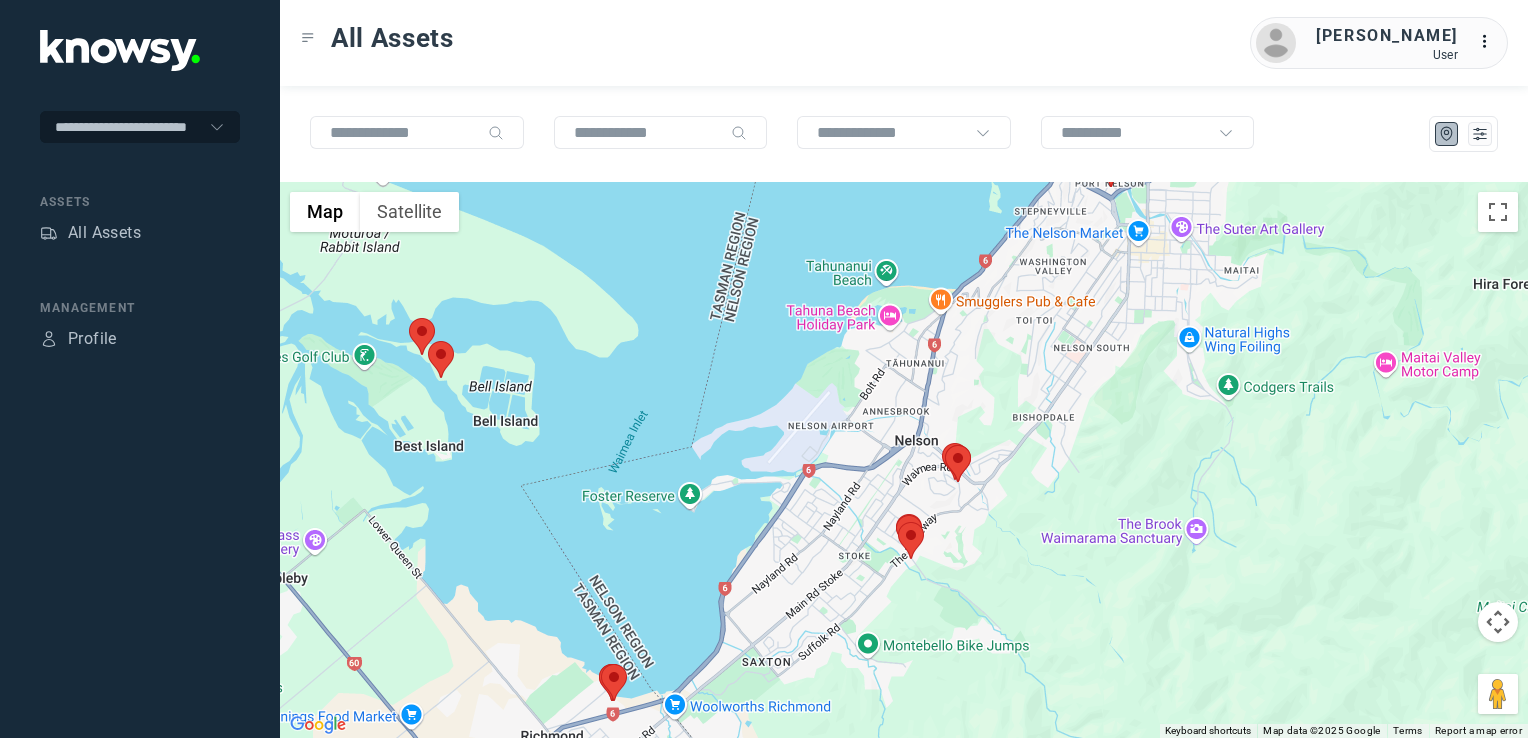 click on "To navigate, press the arrow keys." 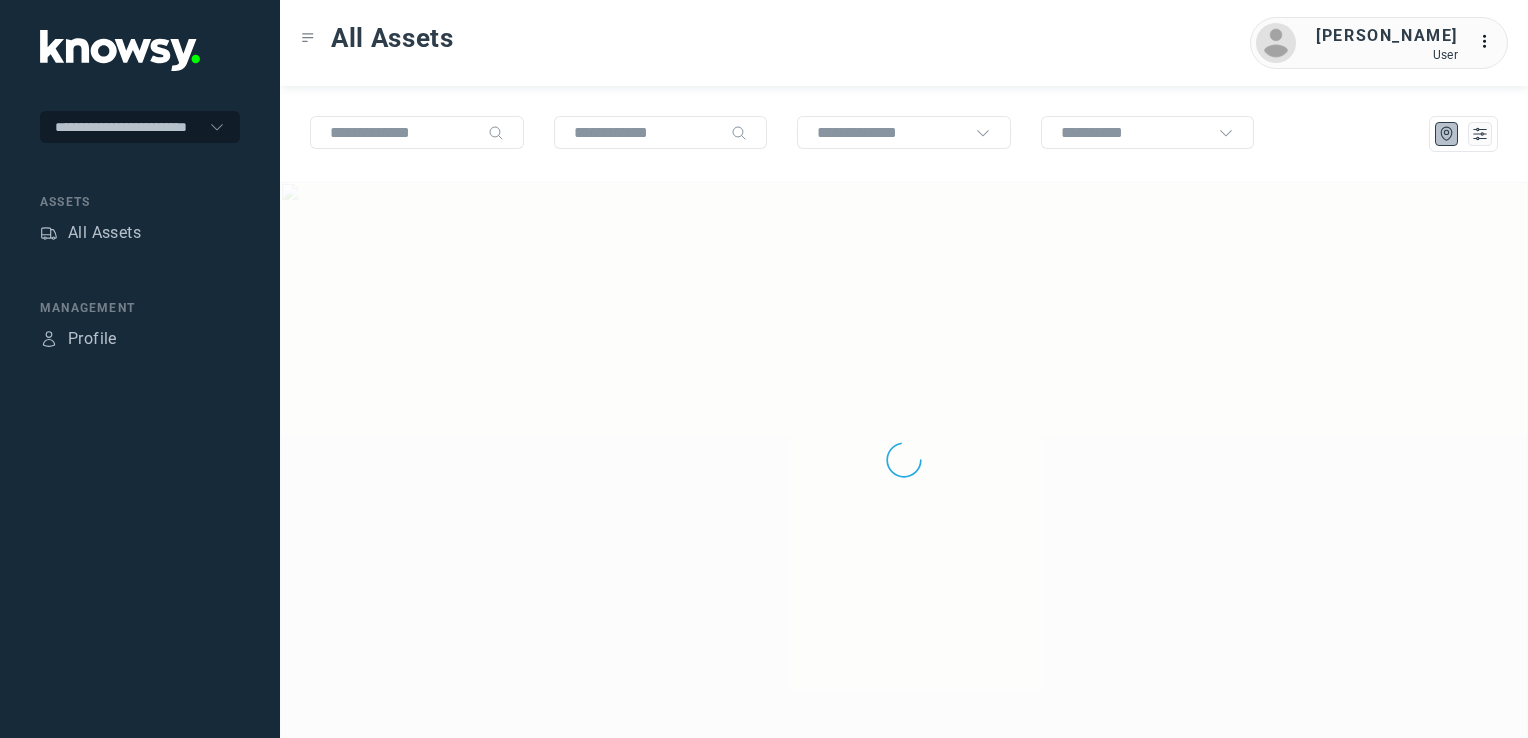scroll, scrollTop: 0, scrollLeft: 0, axis: both 